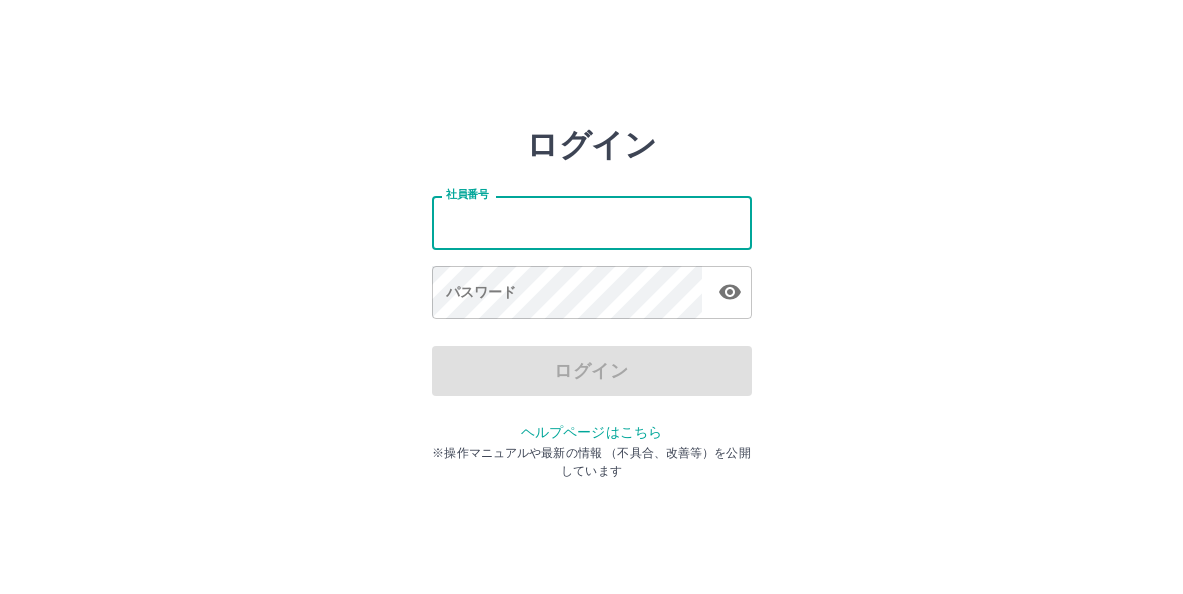 scroll, scrollTop: 0, scrollLeft: 0, axis: both 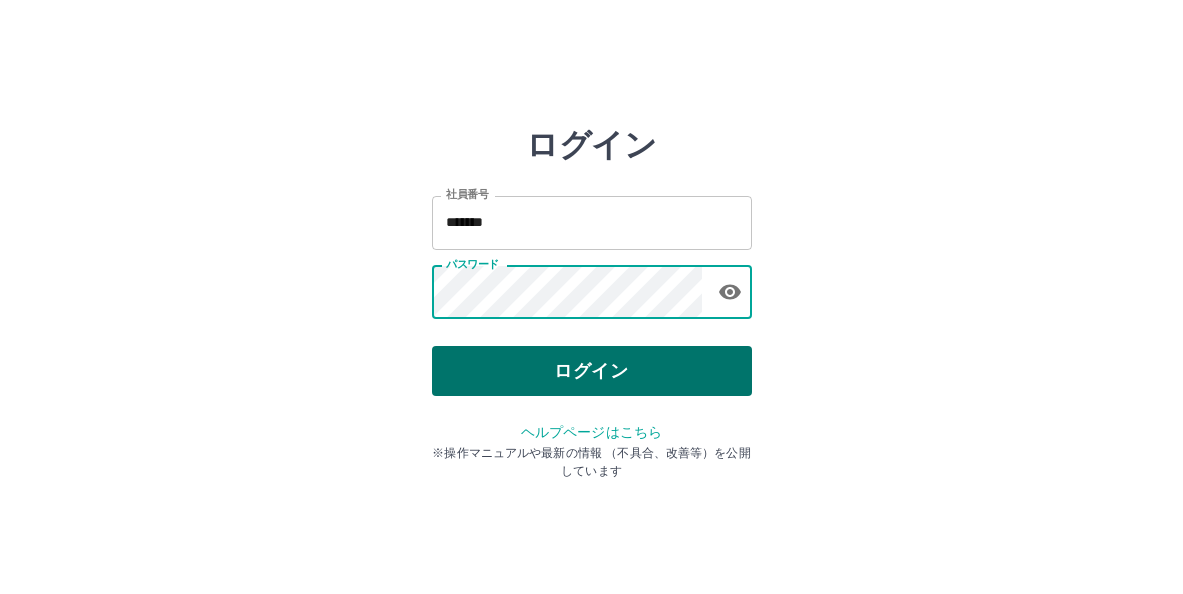 click on "ログイン" at bounding box center [592, 371] 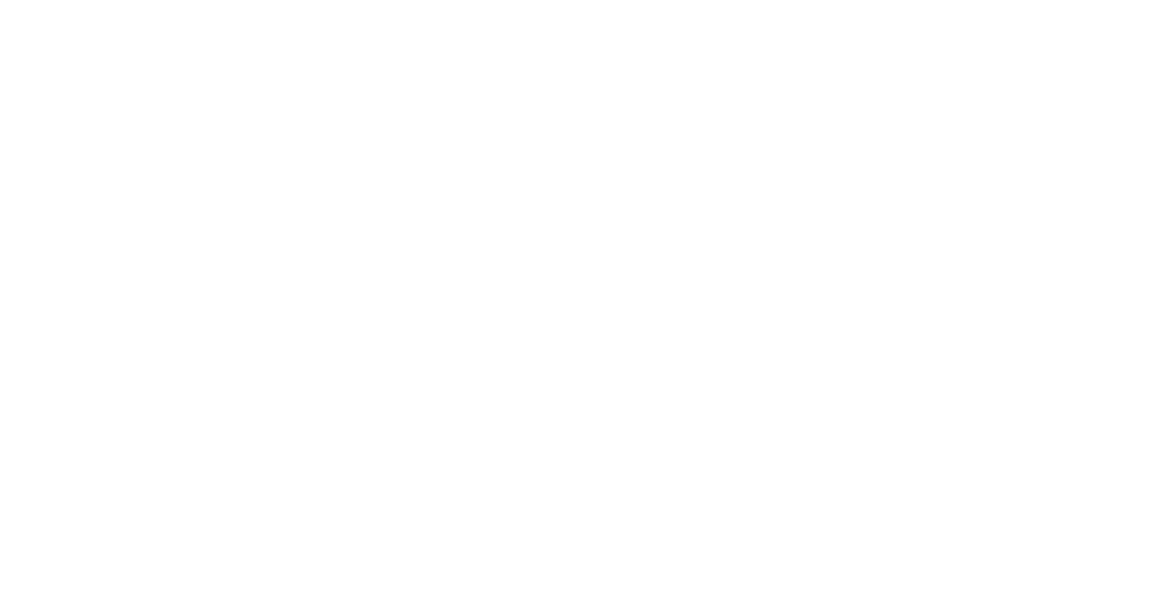 scroll, scrollTop: 0, scrollLeft: 0, axis: both 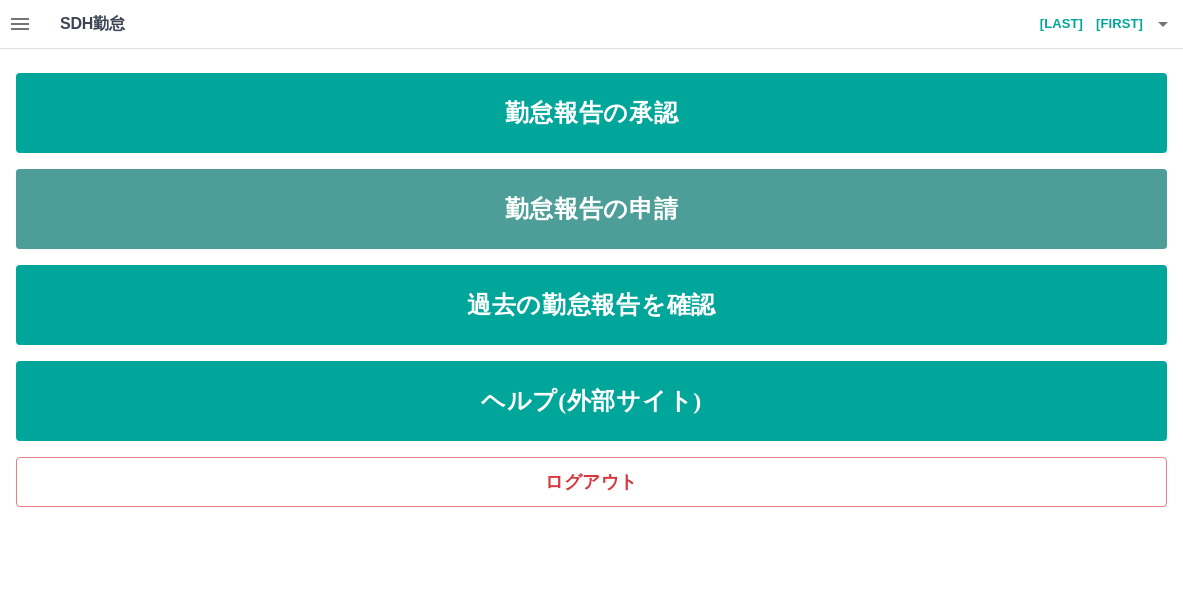 click on "勤怠報告の申請" at bounding box center [591, 209] 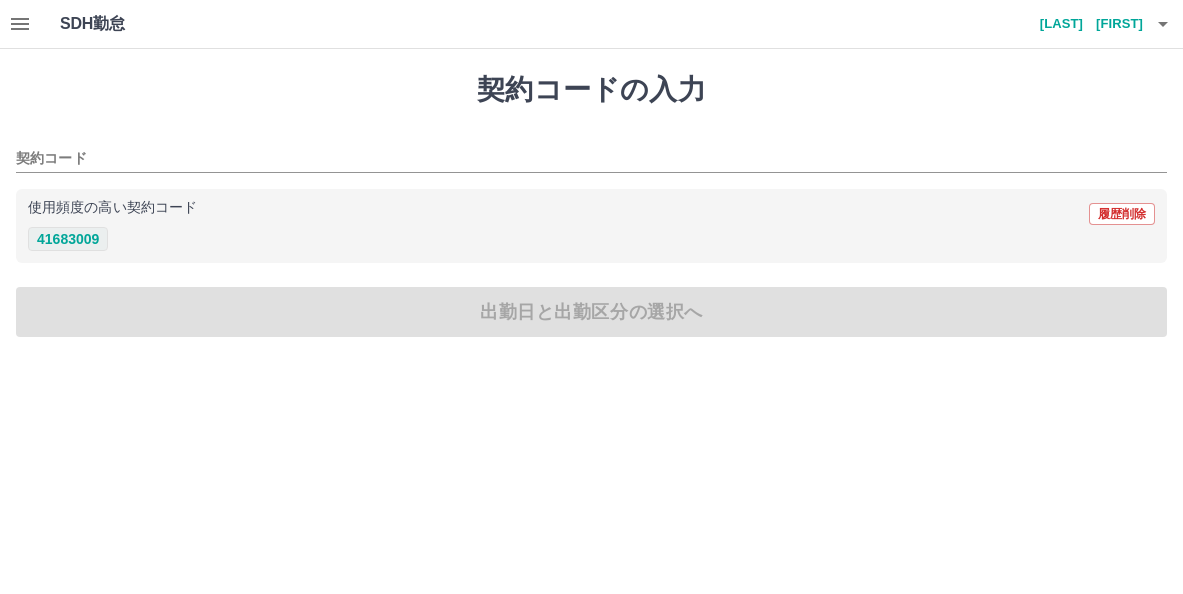 click on "41683009" at bounding box center [68, 239] 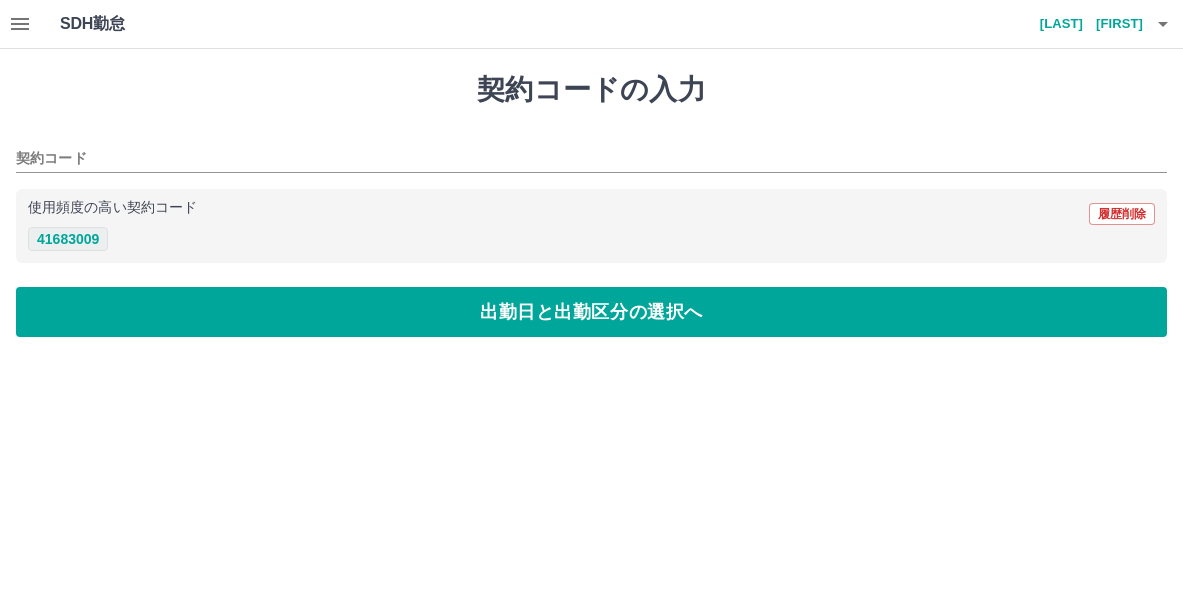 type on "********" 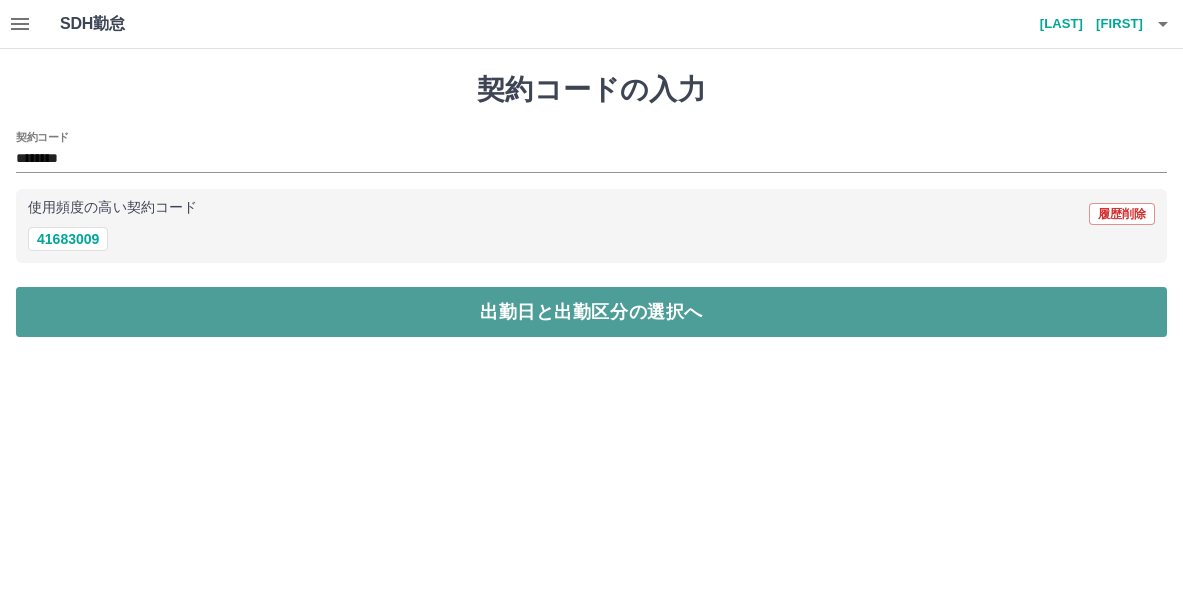 click on "出勤日と出勤区分の選択へ" at bounding box center (591, 312) 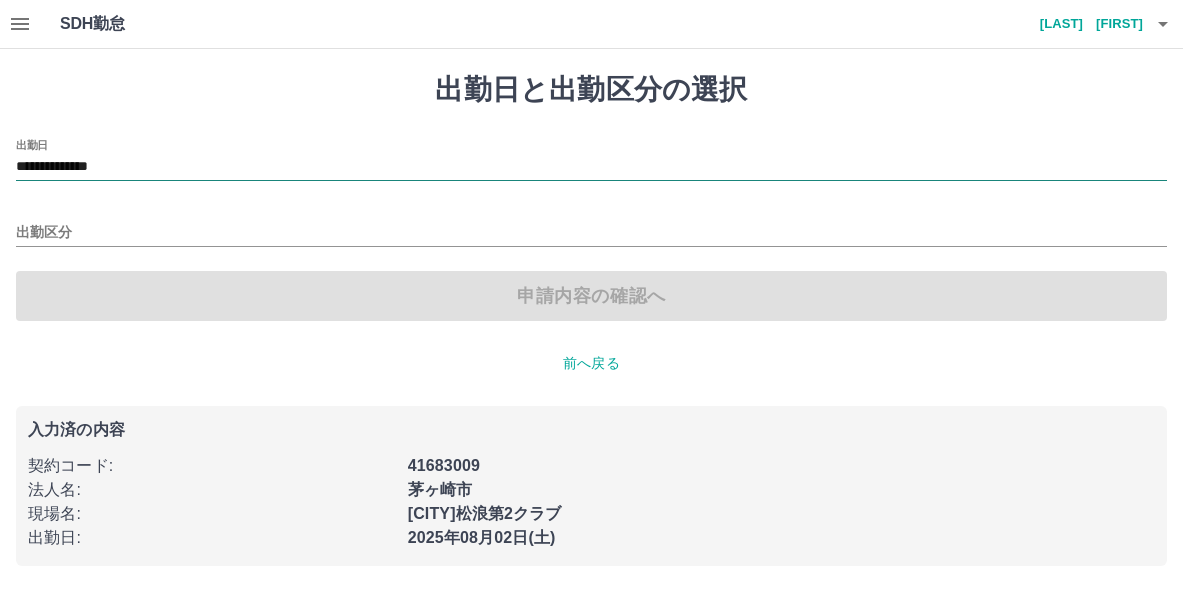 click on "**********" at bounding box center (591, 167) 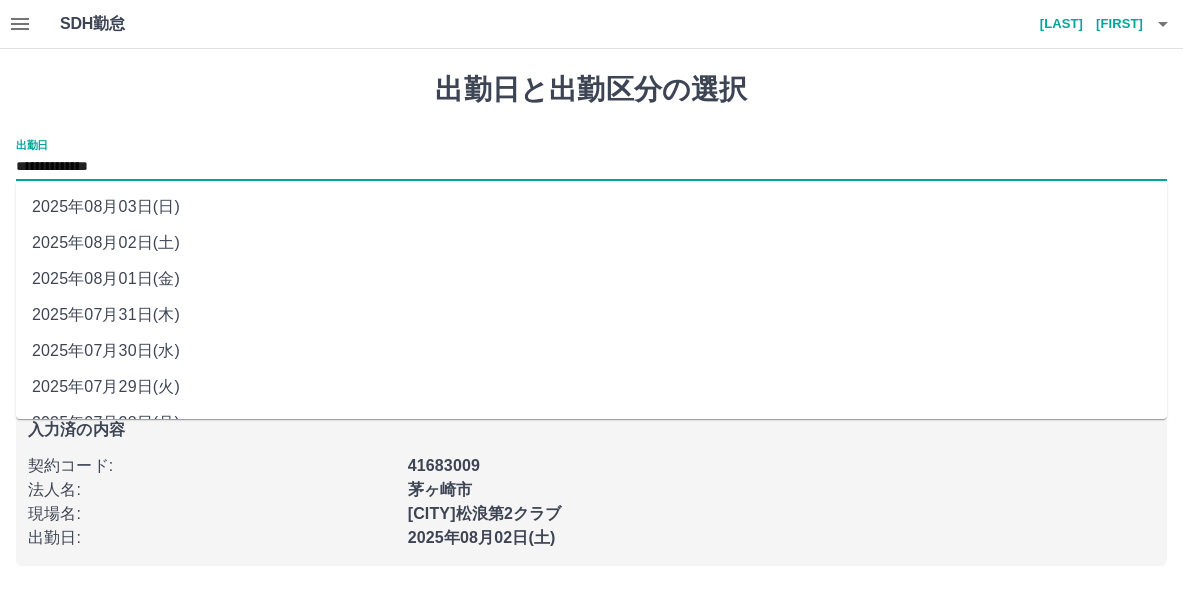 click on "2025年08月01日(金)" at bounding box center (591, 279) 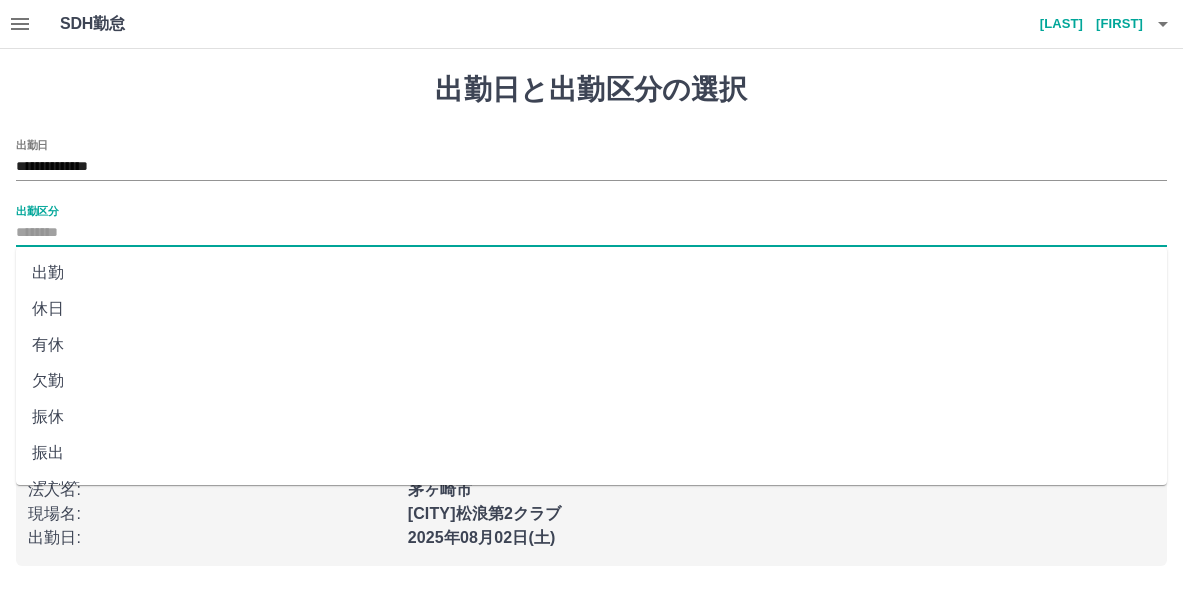click on "出勤区分" at bounding box center (591, 233) 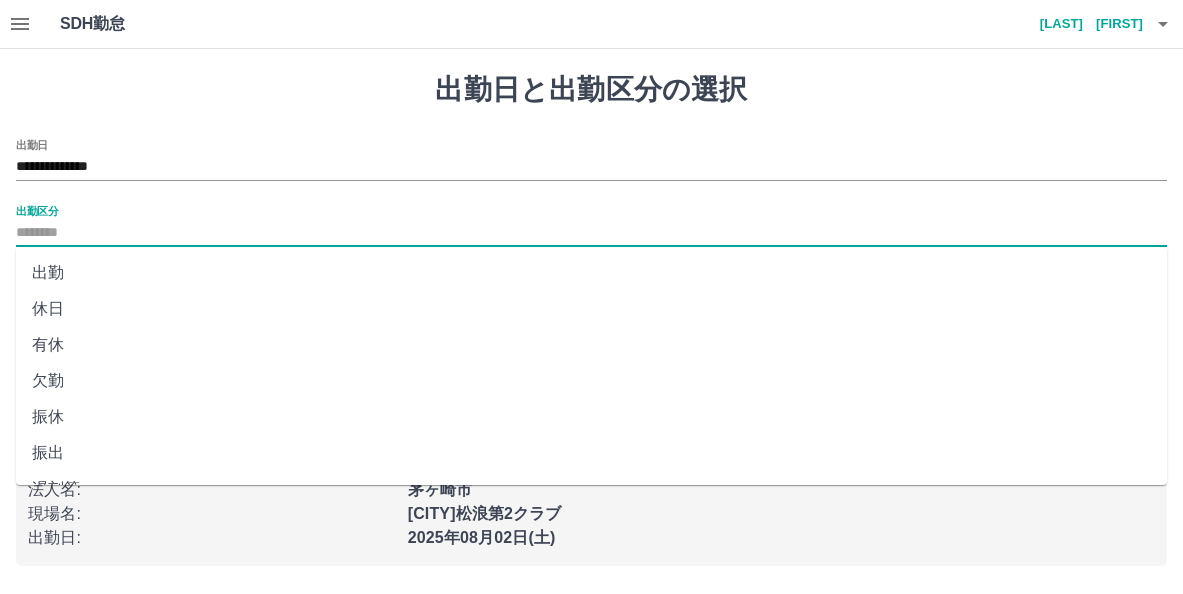 click on "休日" at bounding box center [591, 309] 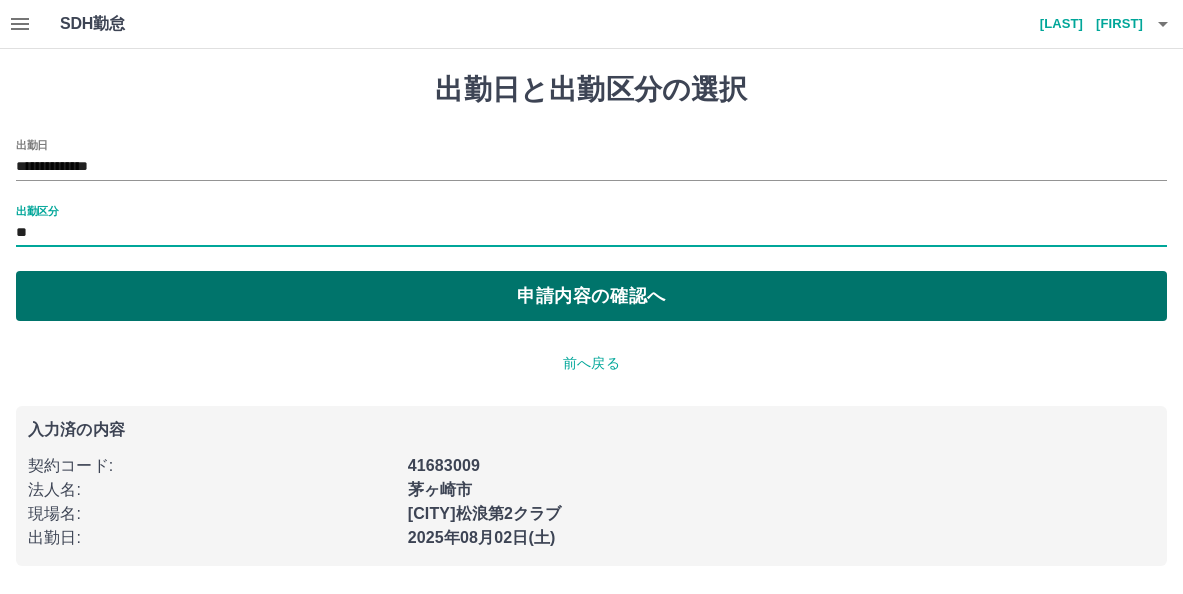 click on "申請内容の確認へ" at bounding box center (591, 296) 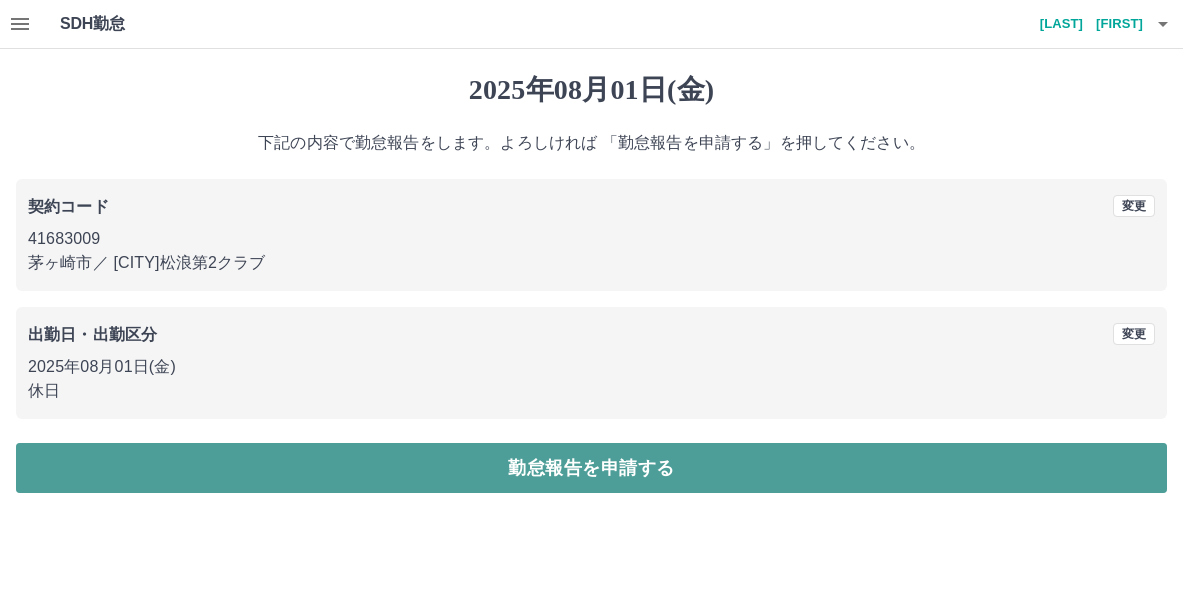 click on "勤怠報告を申請する" at bounding box center (591, 468) 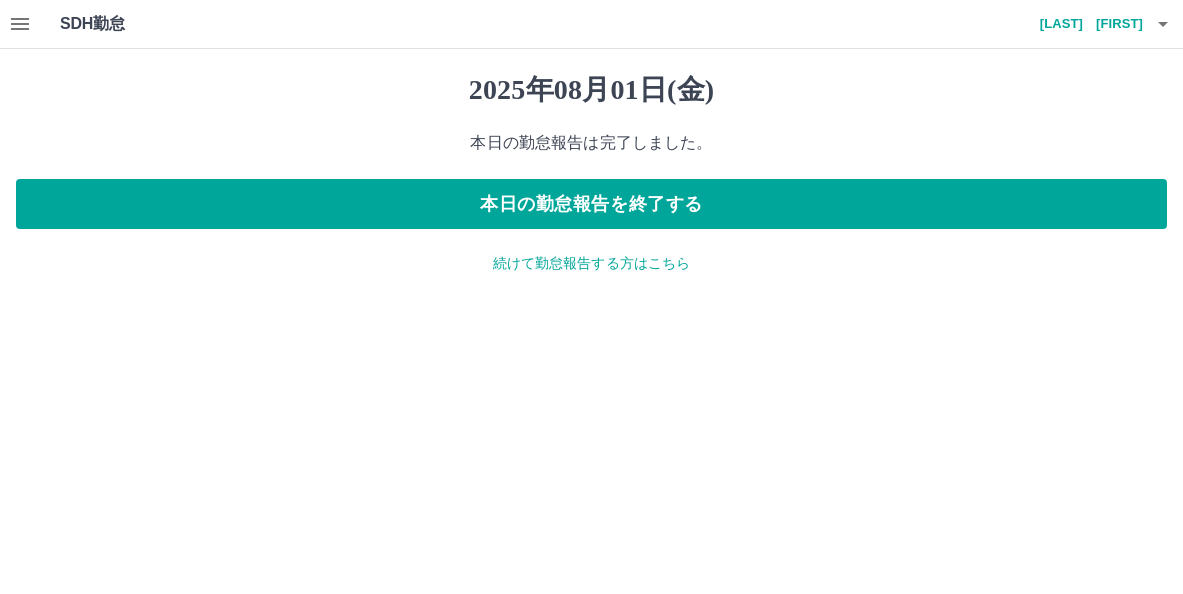 click on "続けて勤怠報告する方はこちら" at bounding box center (591, 263) 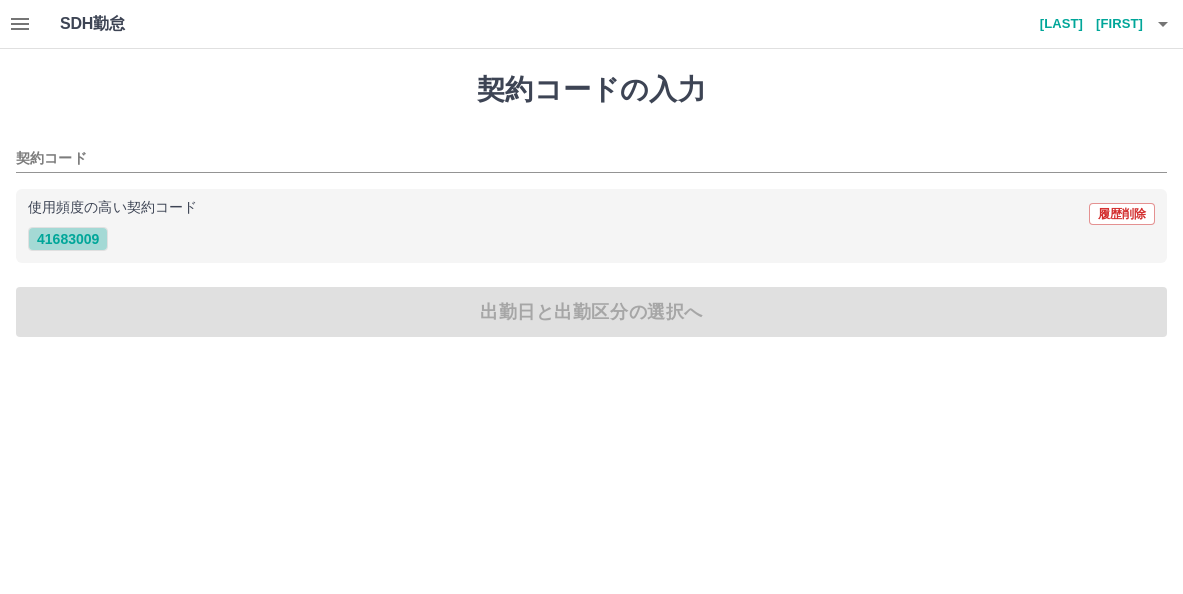 click on "41683009" at bounding box center [68, 239] 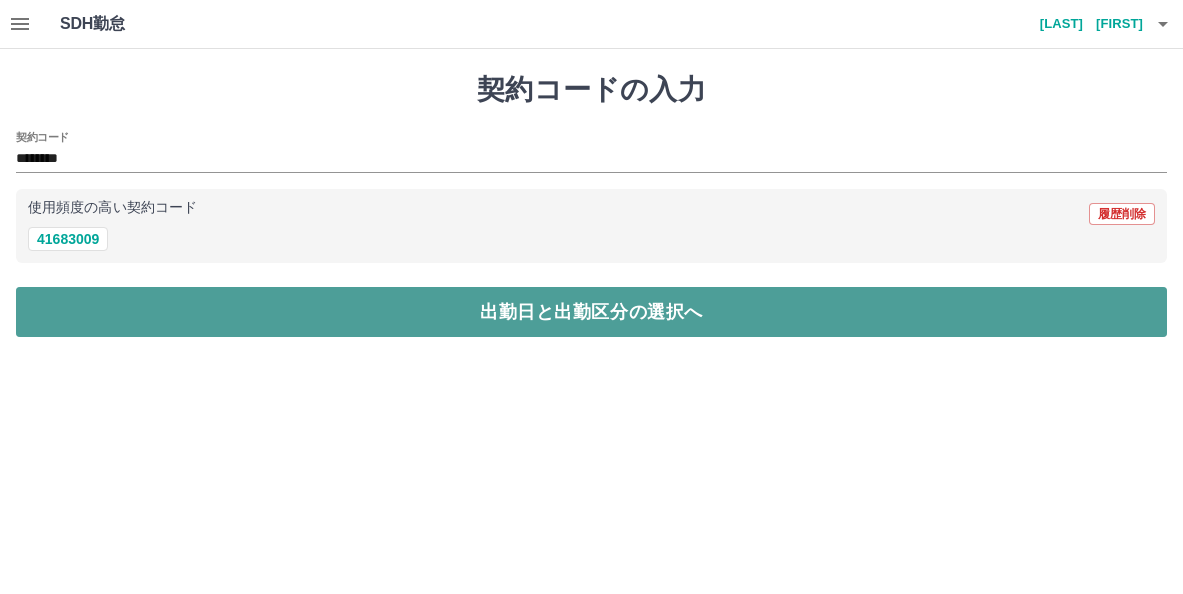 click on "出勤日と出勤区分の選択へ" at bounding box center (591, 312) 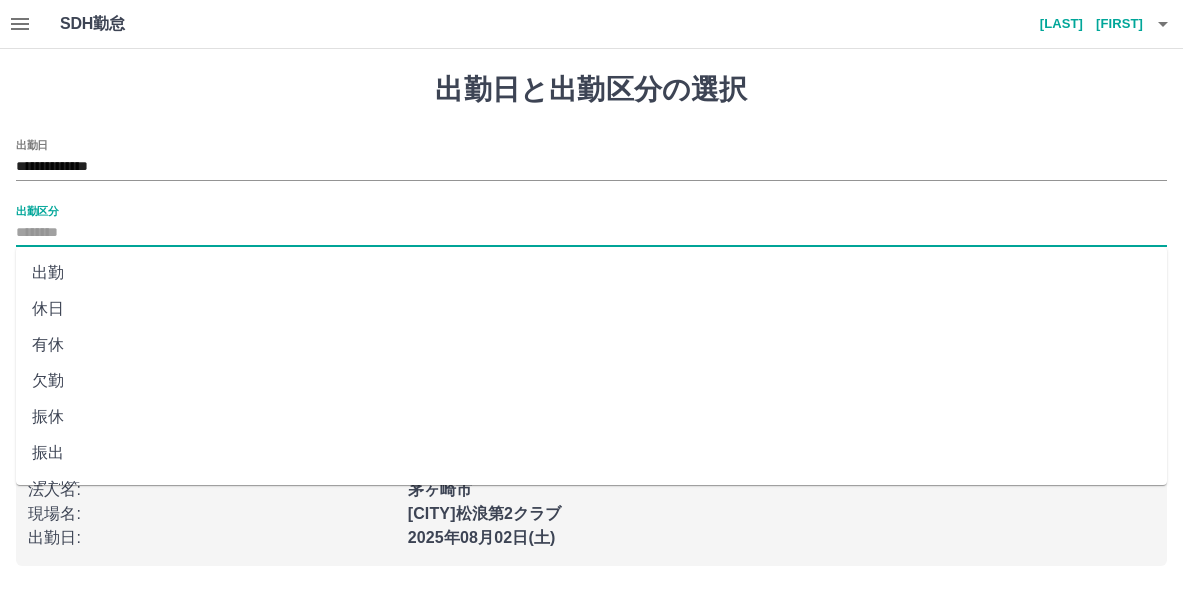 click on "出勤区分" at bounding box center (591, 233) 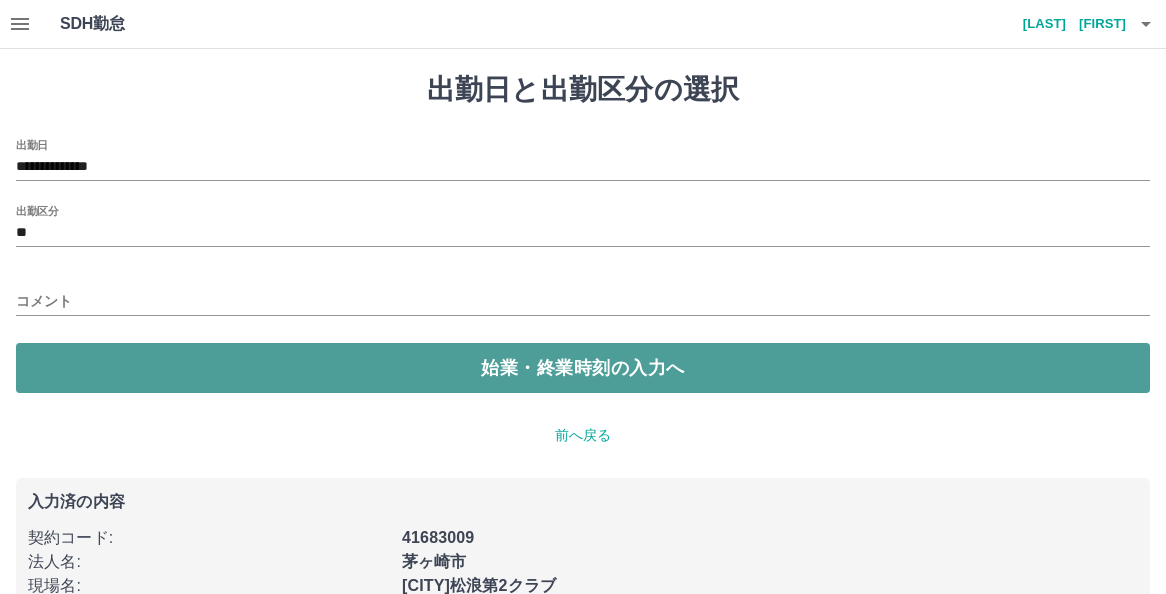 click on "始業・終業時刻の入力へ" at bounding box center [583, 368] 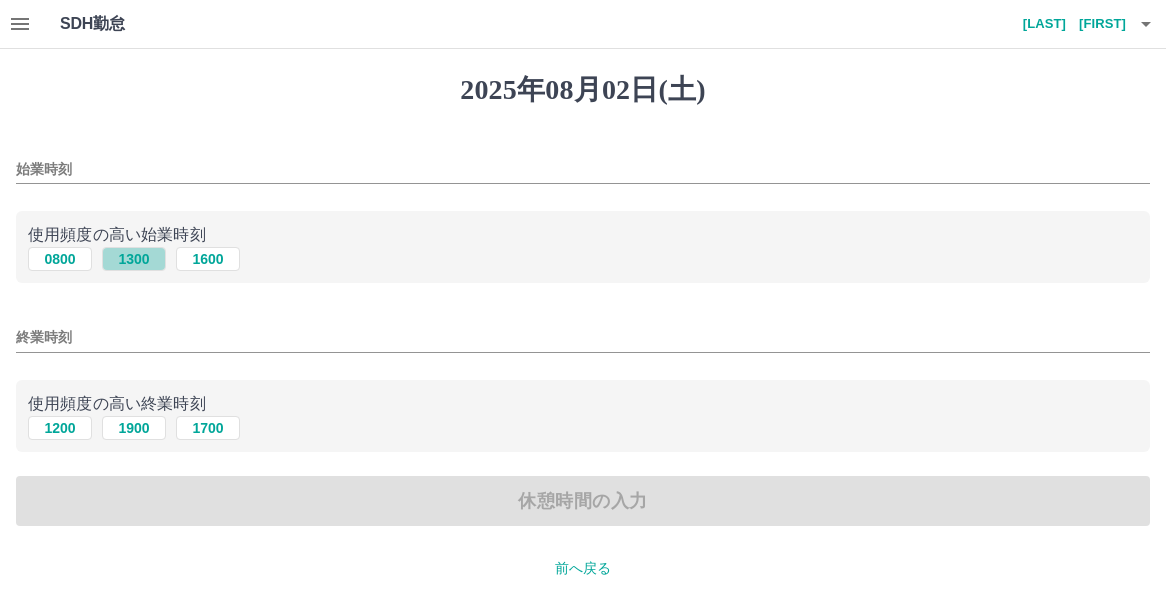 click on "1300" at bounding box center [134, 259] 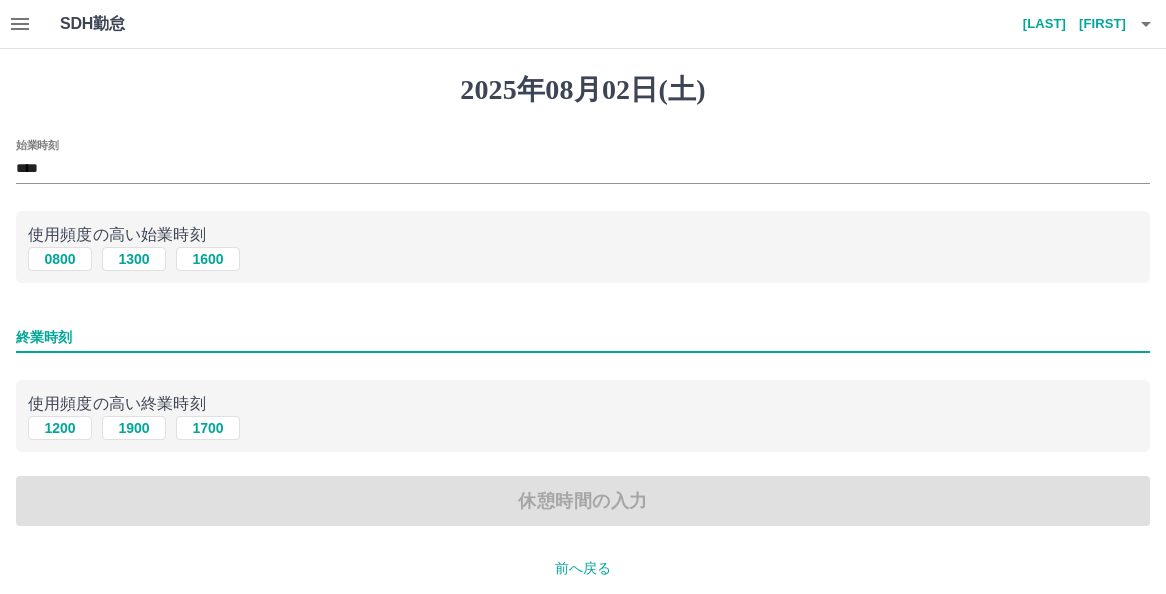 click on "終業時刻" at bounding box center (583, 337) 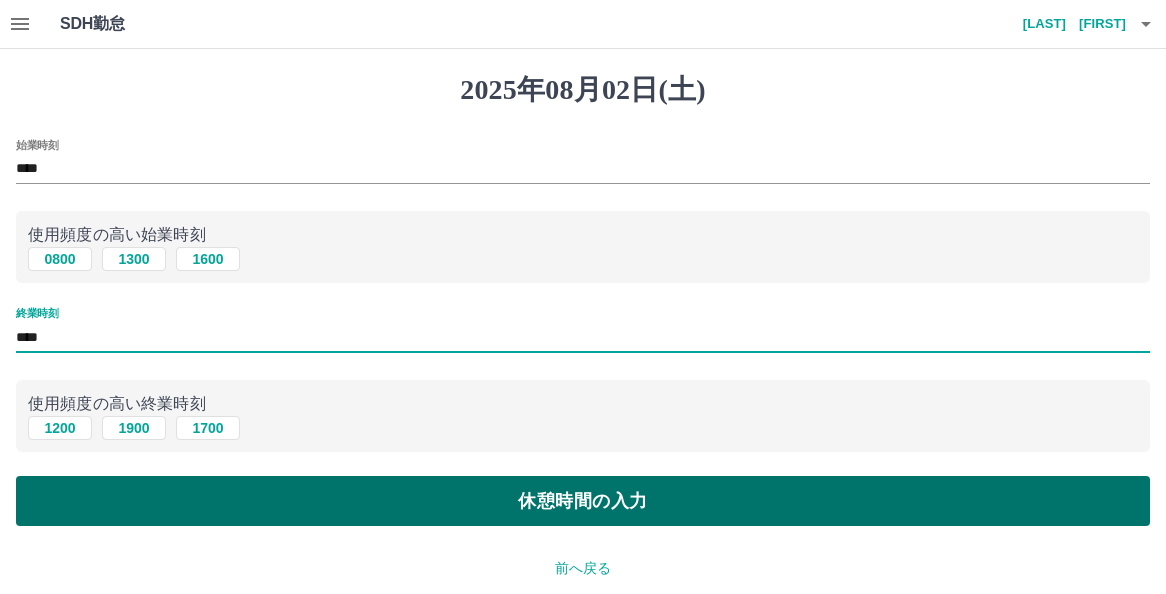 type on "****" 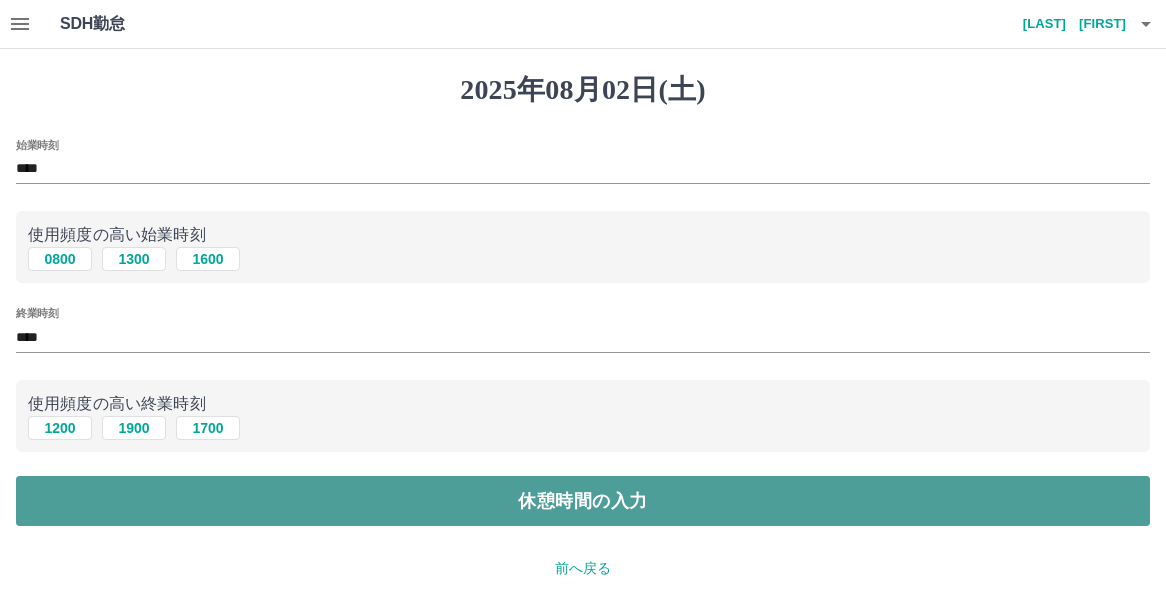 click on "休憩時間の入力" at bounding box center (583, 501) 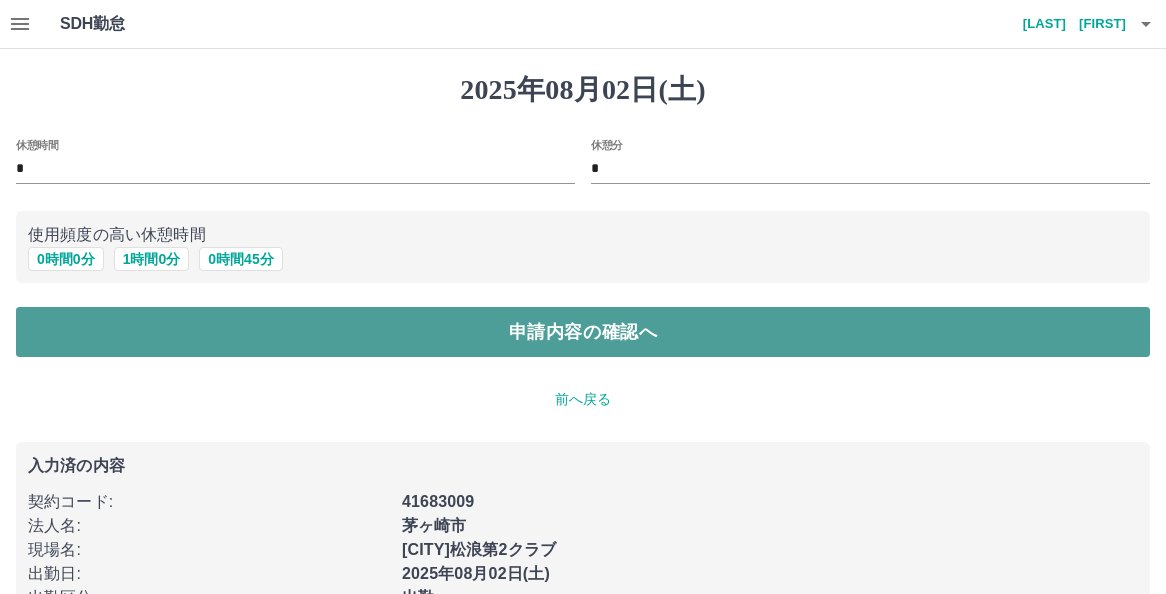 click on "申請内容の確認へ" at bounding box center (583, 332) 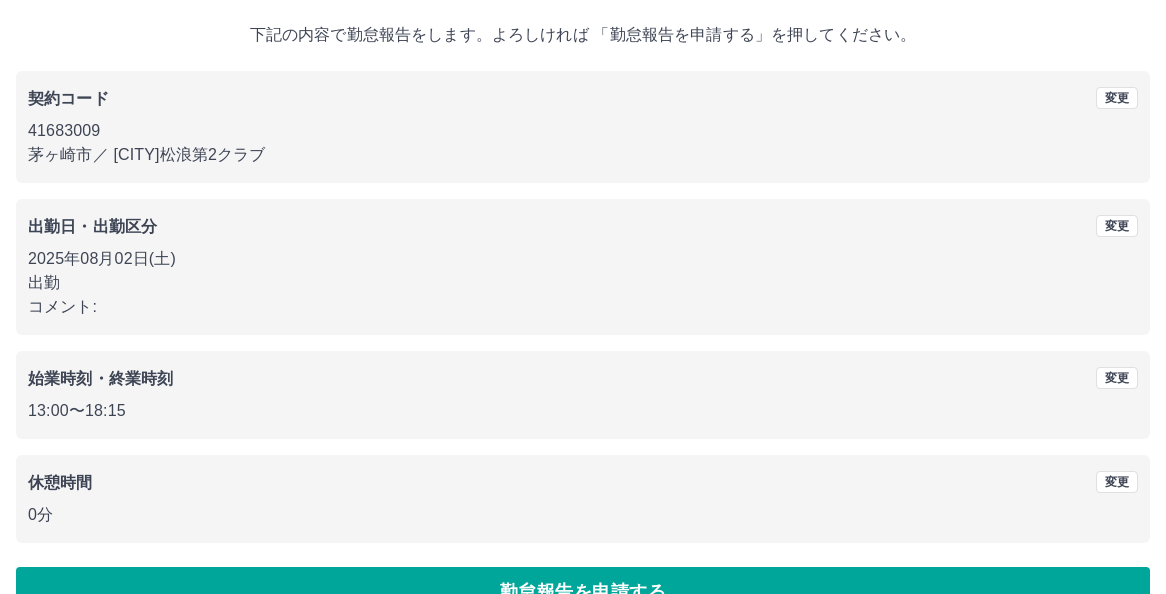 scroll, scrollTop: 155, scrollLeft: 0, axis: vertical 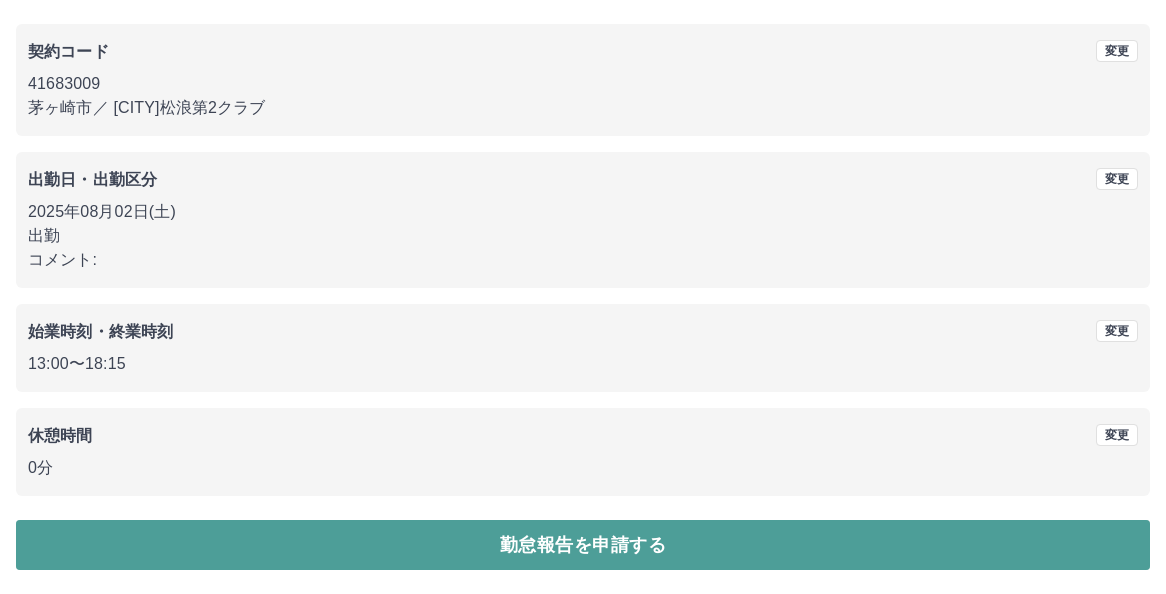 click on "勤怠報告を申請する" at bounding box center [583, 545] 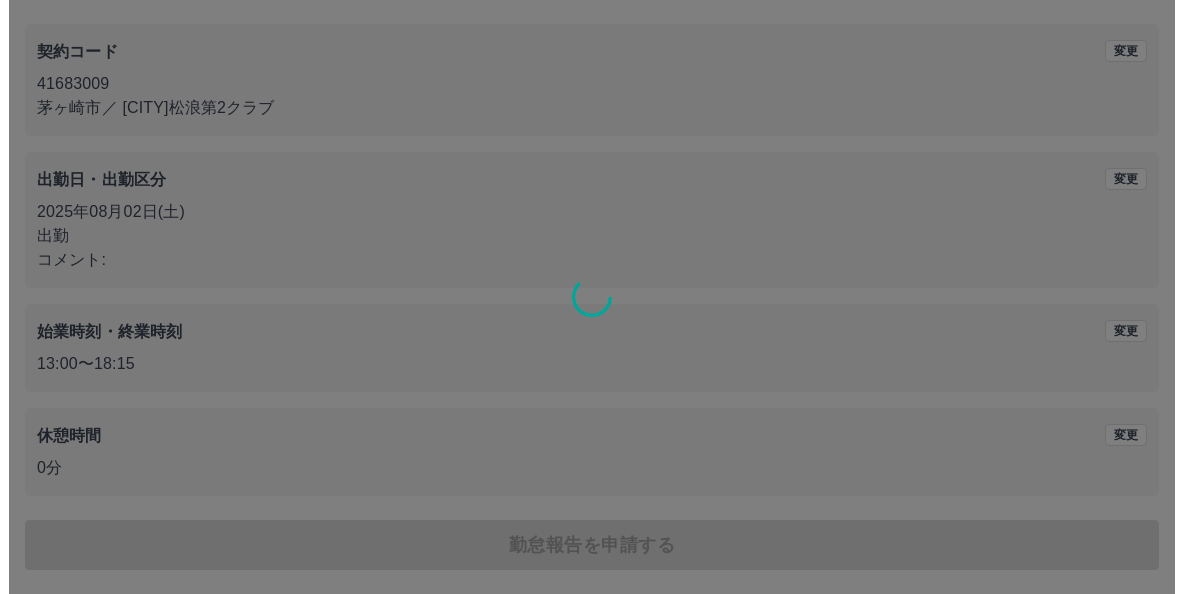 scroll, scrollTop: 0, scrollLeft: 0, axis: both 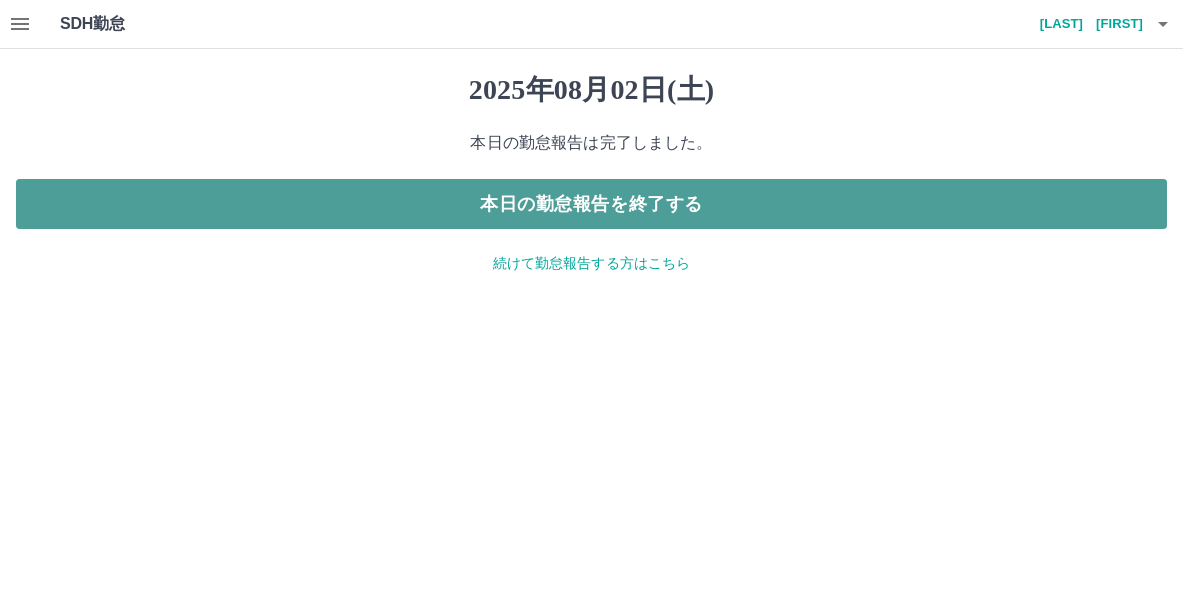 click on "本日の勤怠報告を終了する" at bounding box center (591, 204) 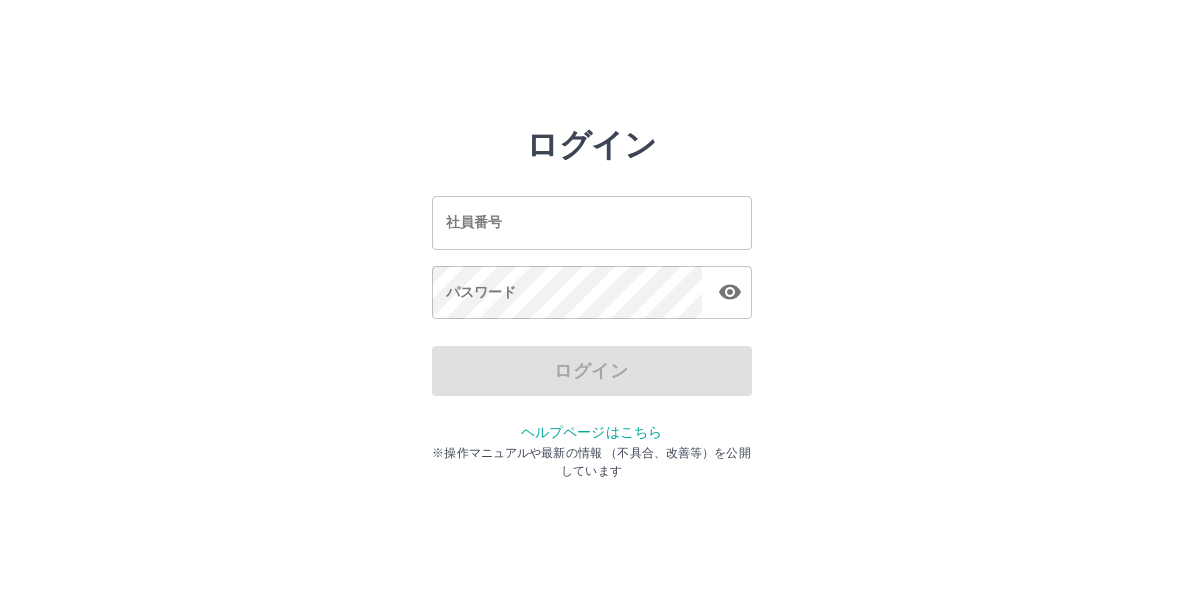 scroll, scrollTop: 0, scrollLeft: 0, axis: both 